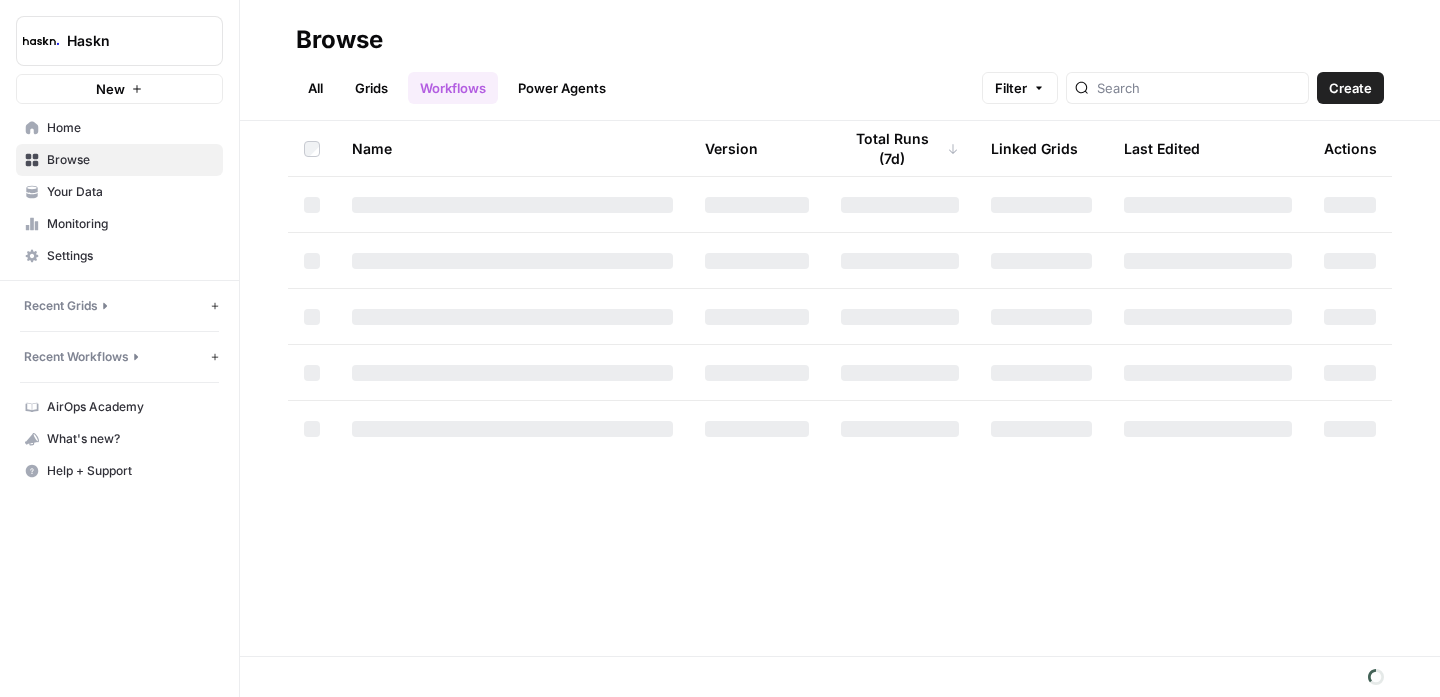 scroll, scrollTop: 0, scrollLeft: 0, axis: both 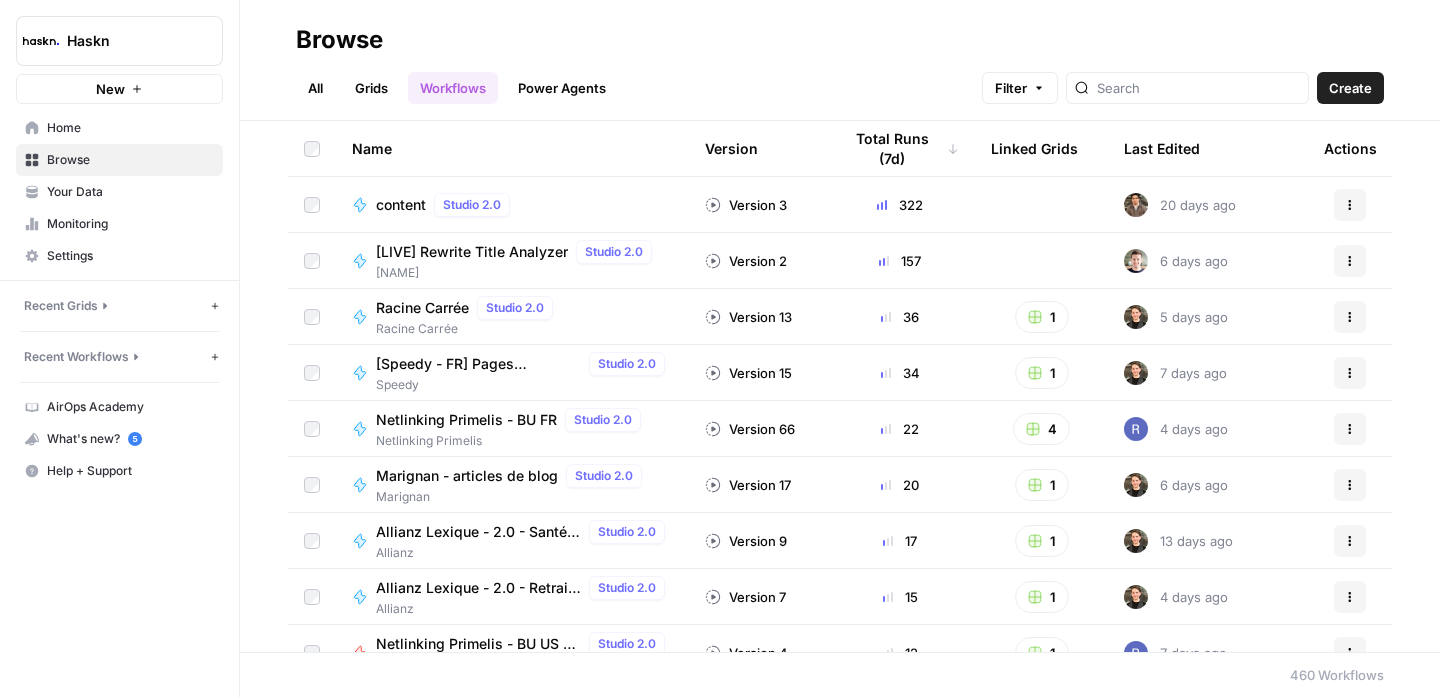 click on "All" at bounding box center [315, 88] 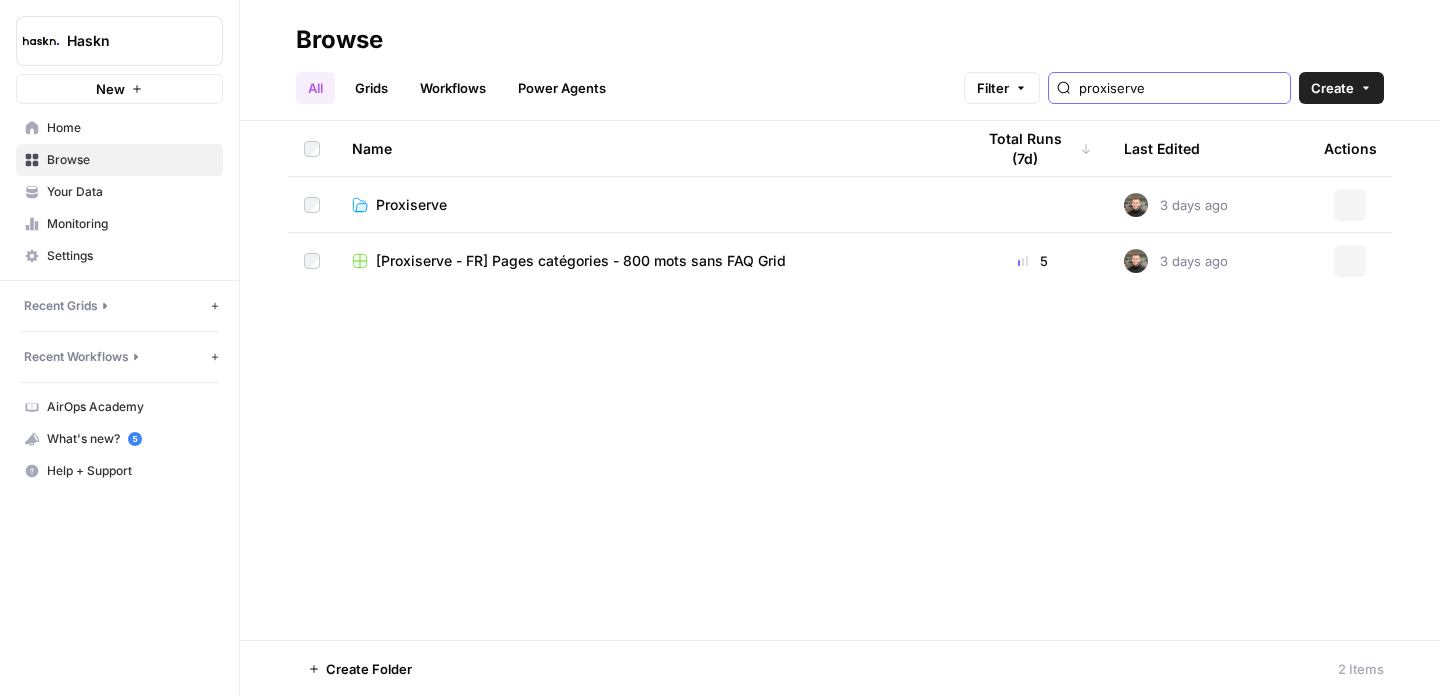 click on "proxiserve" at bounding box center [1180, 88] 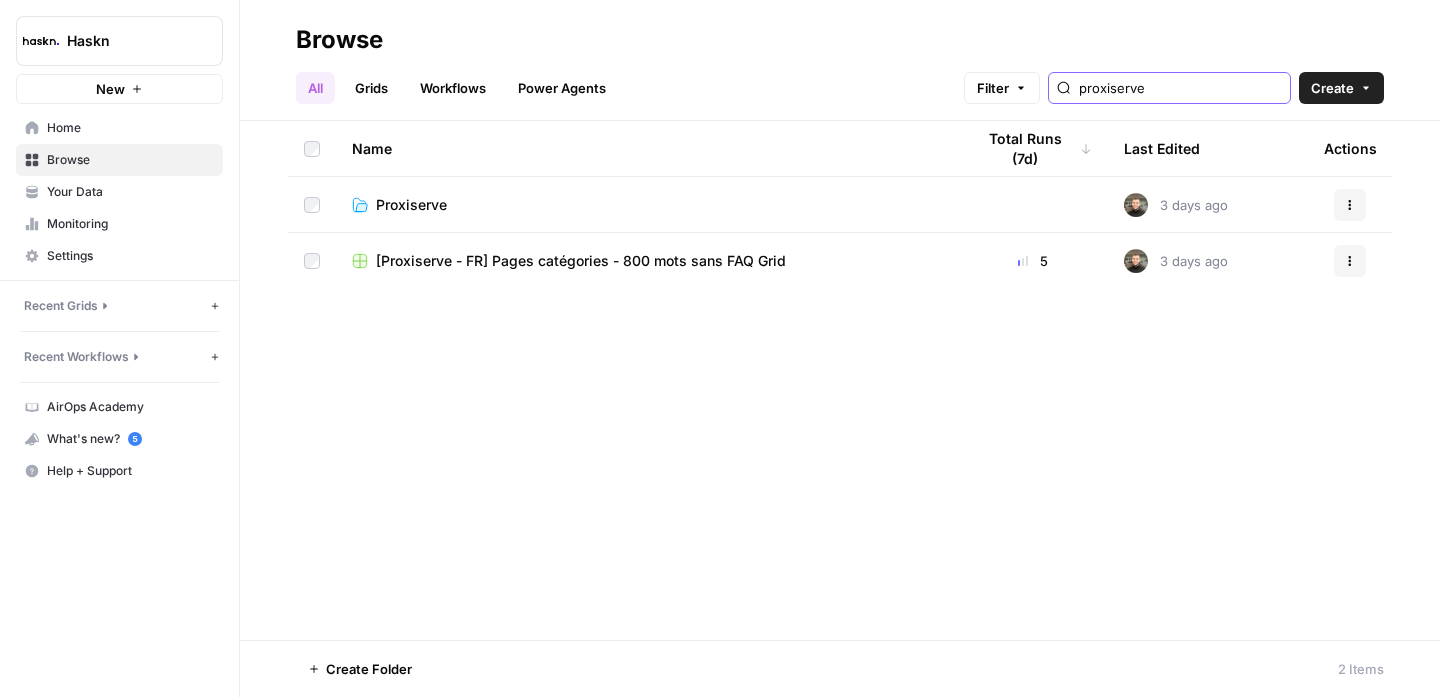 click on "proxiserve" at bounding box center [1180, 88] 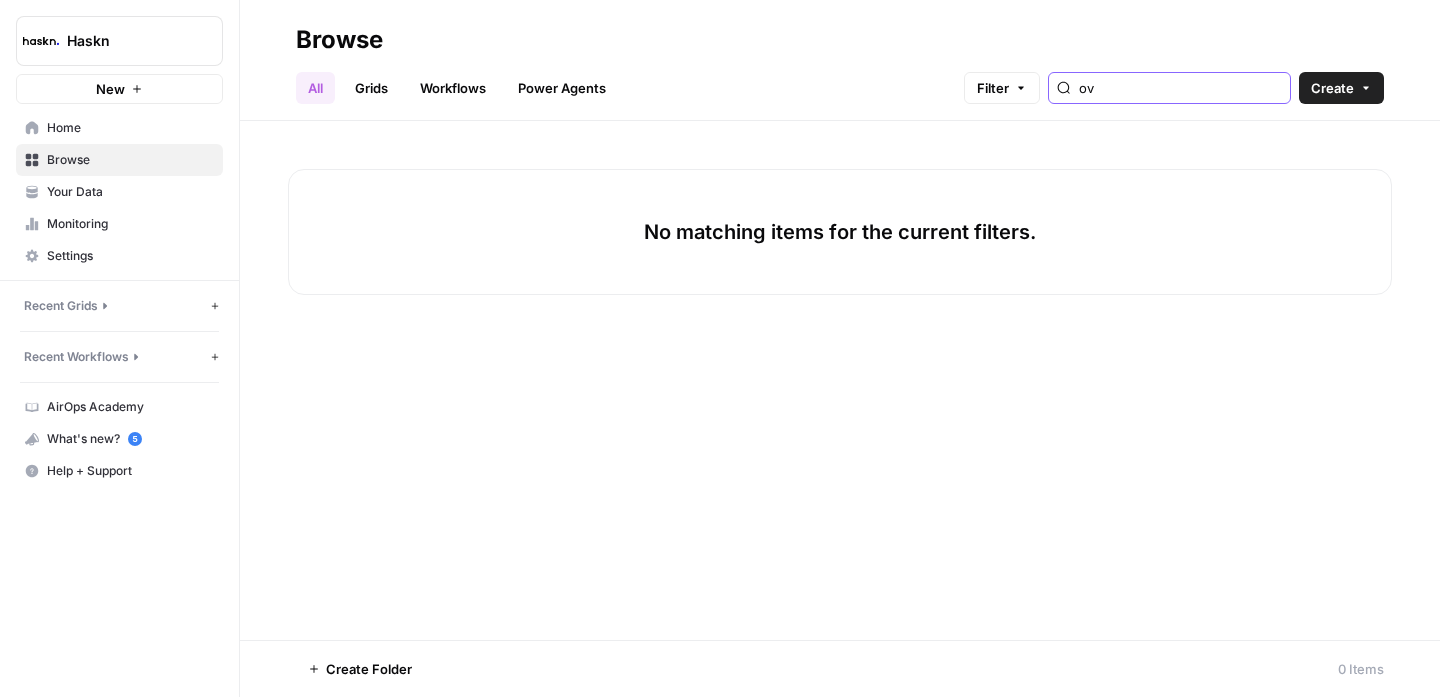 type on "o" 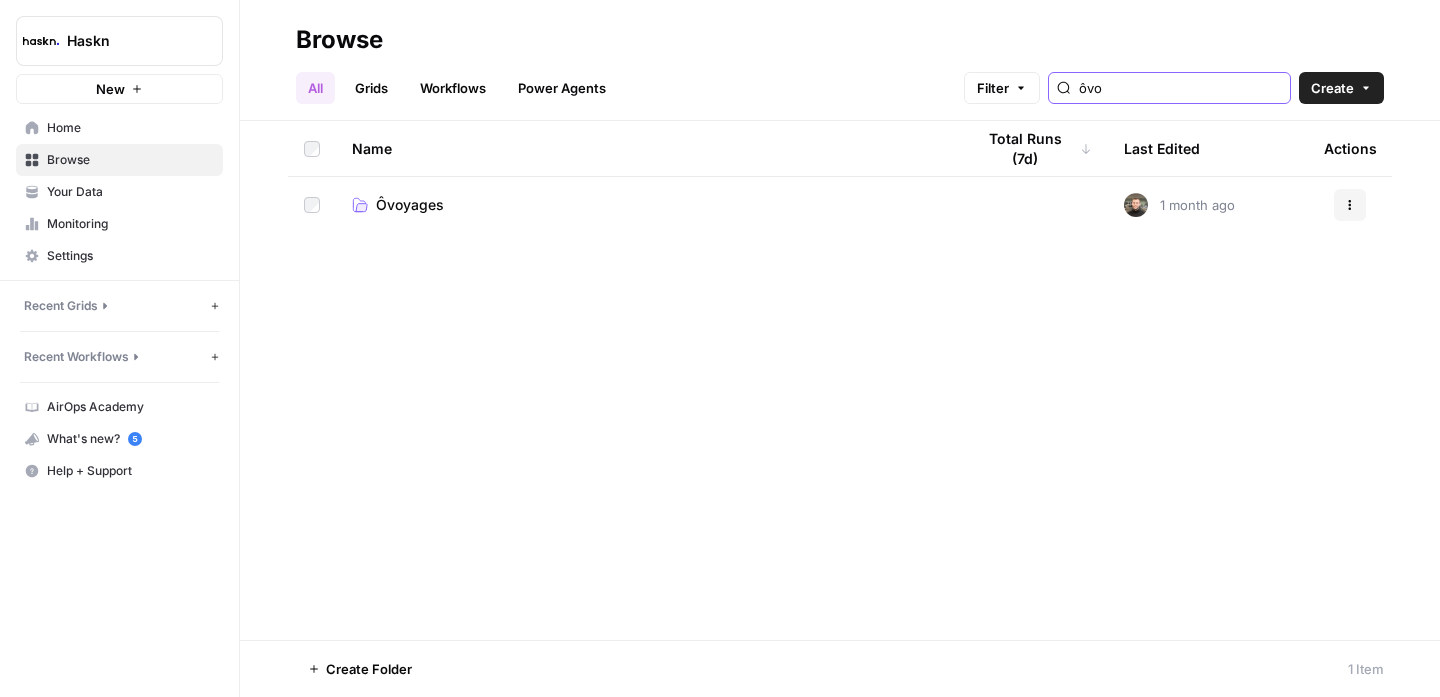 type on "ôvo" 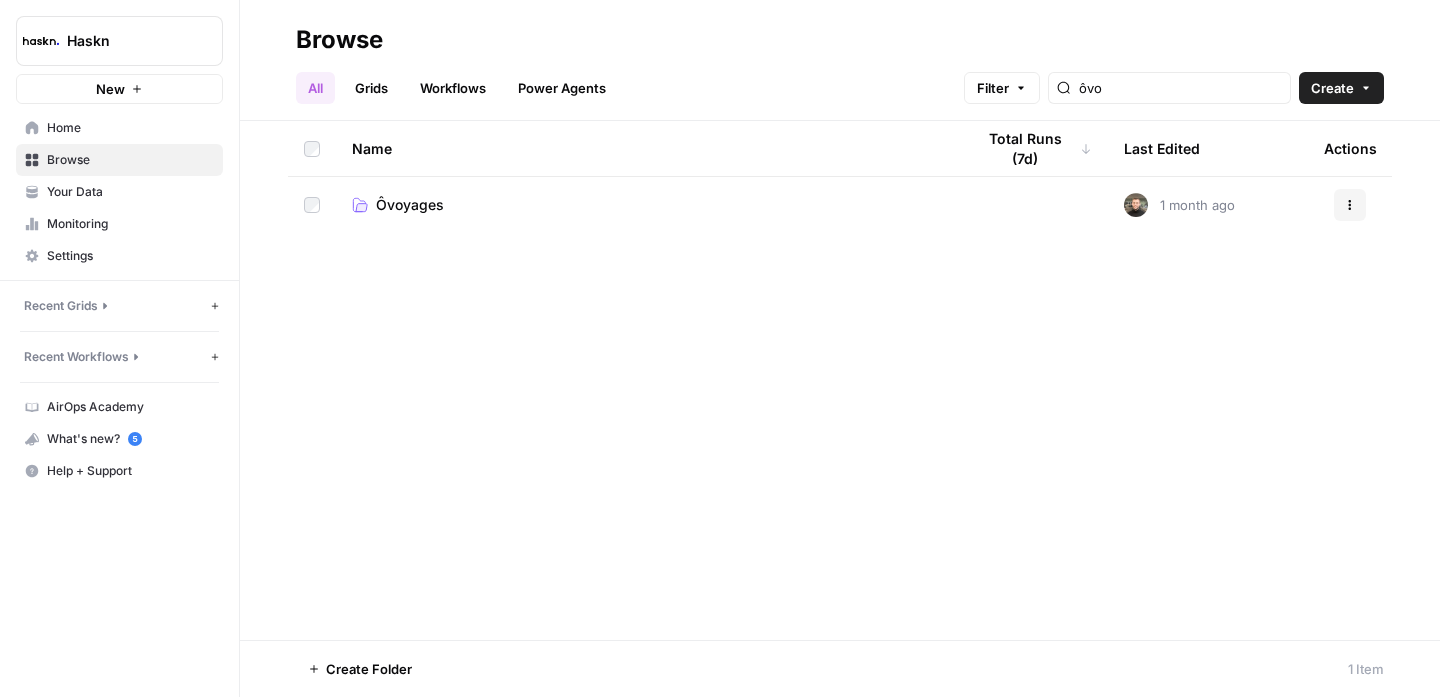 click on "Ôvoyages" at bounding box center (647, 205) 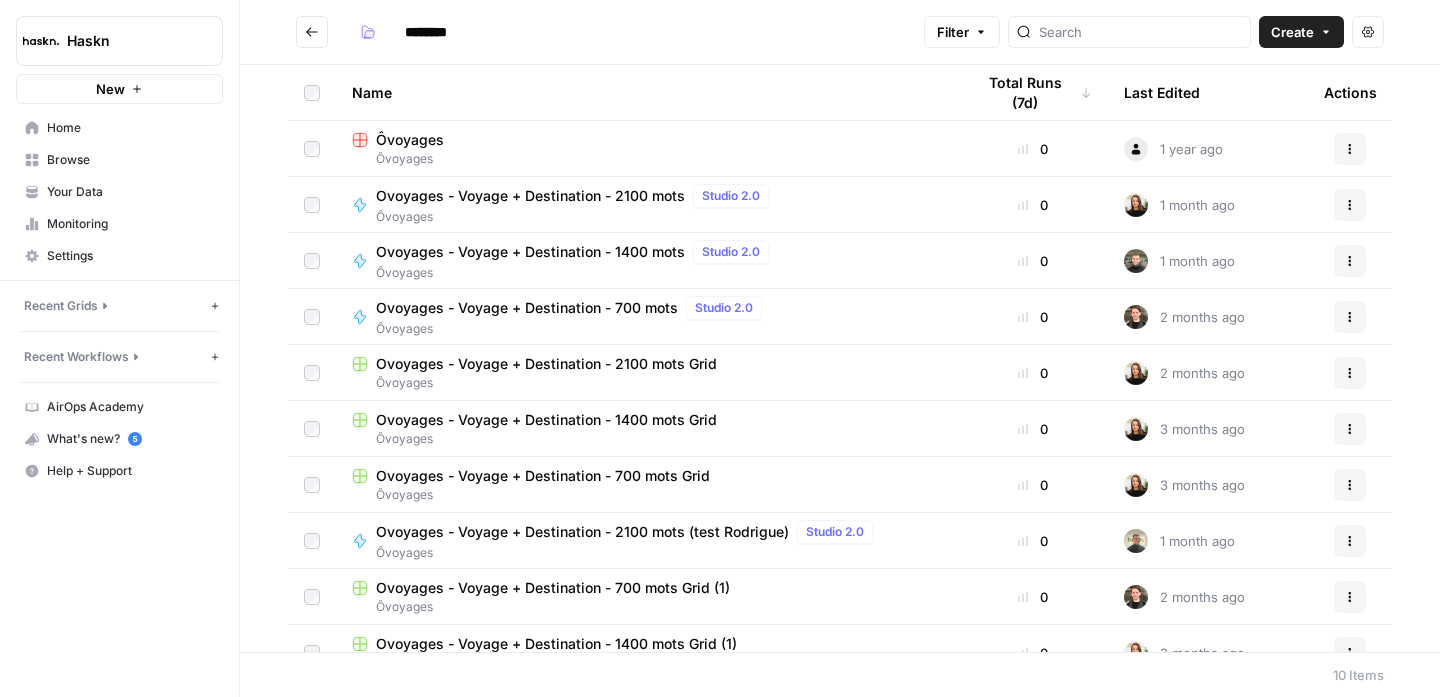 click on "Ovoyages - Voyage + Destination - 2100 mots" at bounding box center (530, 196) 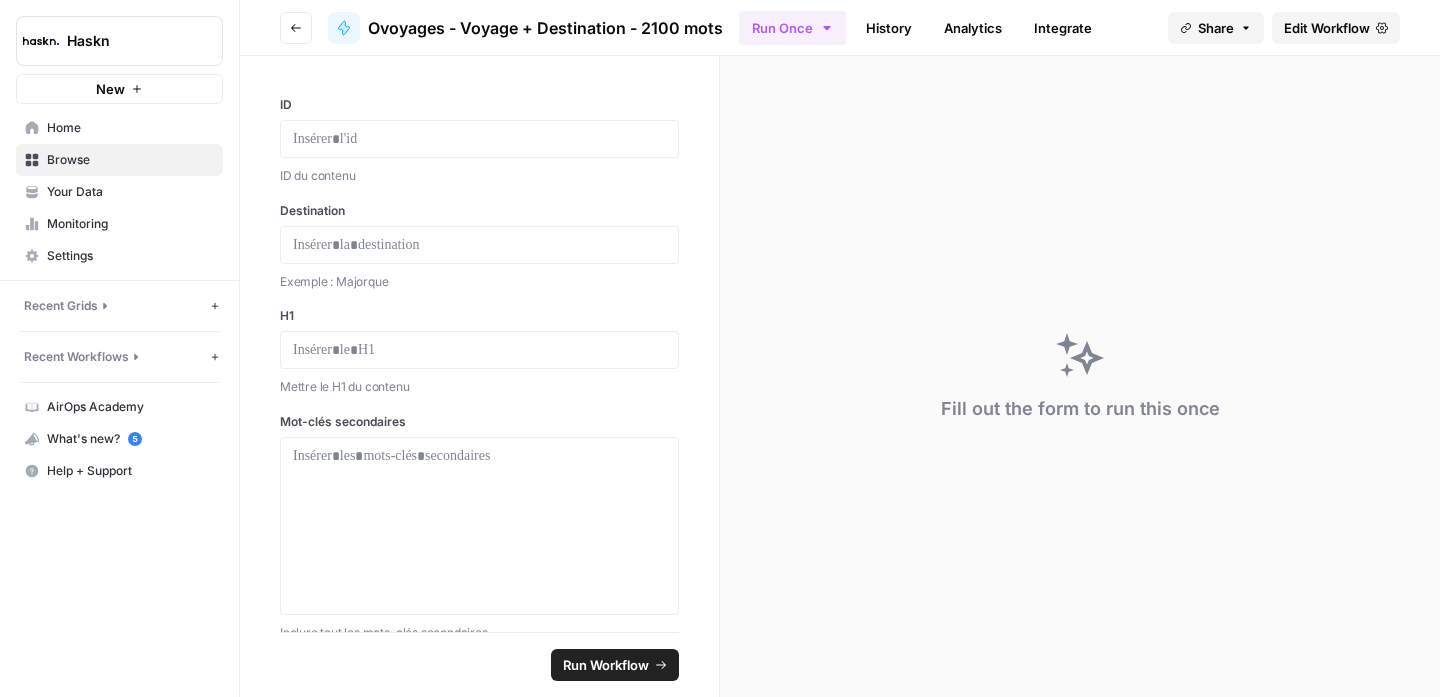 click on "Edit Workflow" at bounding box center [1327, 28] 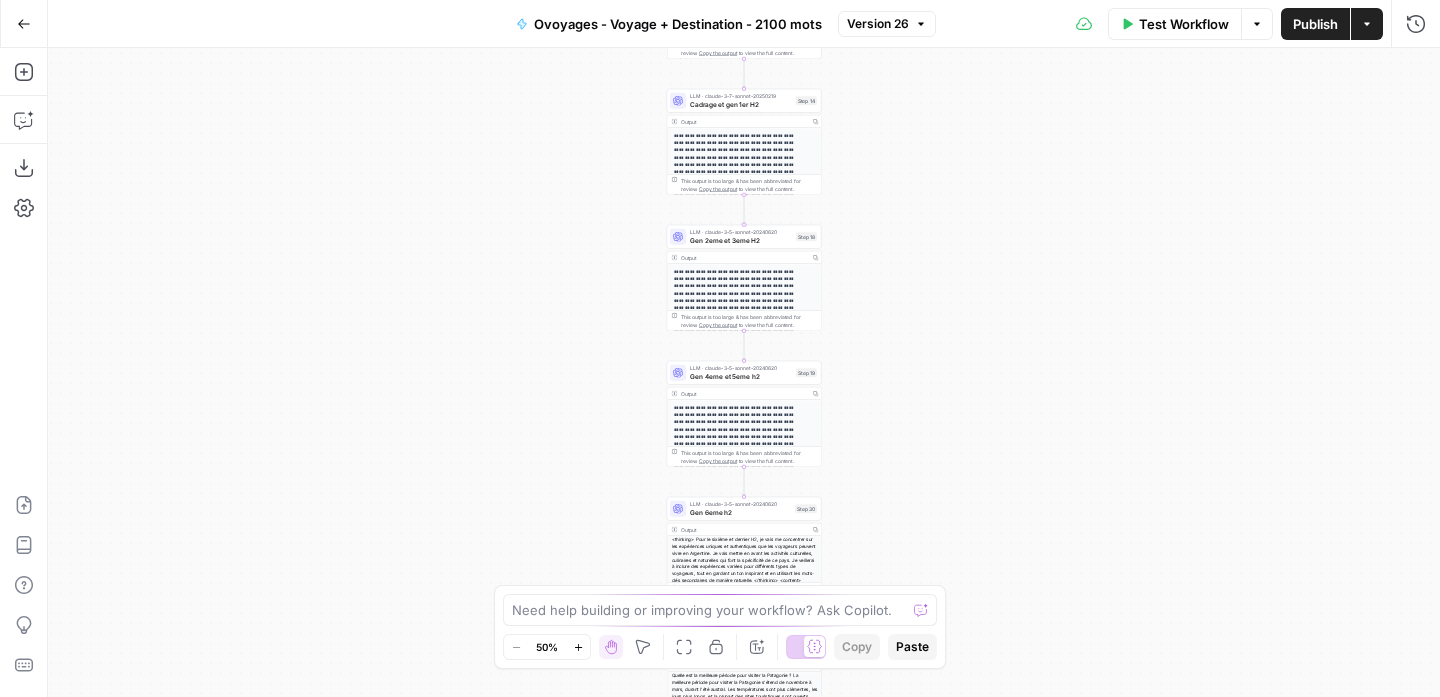 click on "Gen 4eme et 5eme h2" at bounding box center (741, 376) 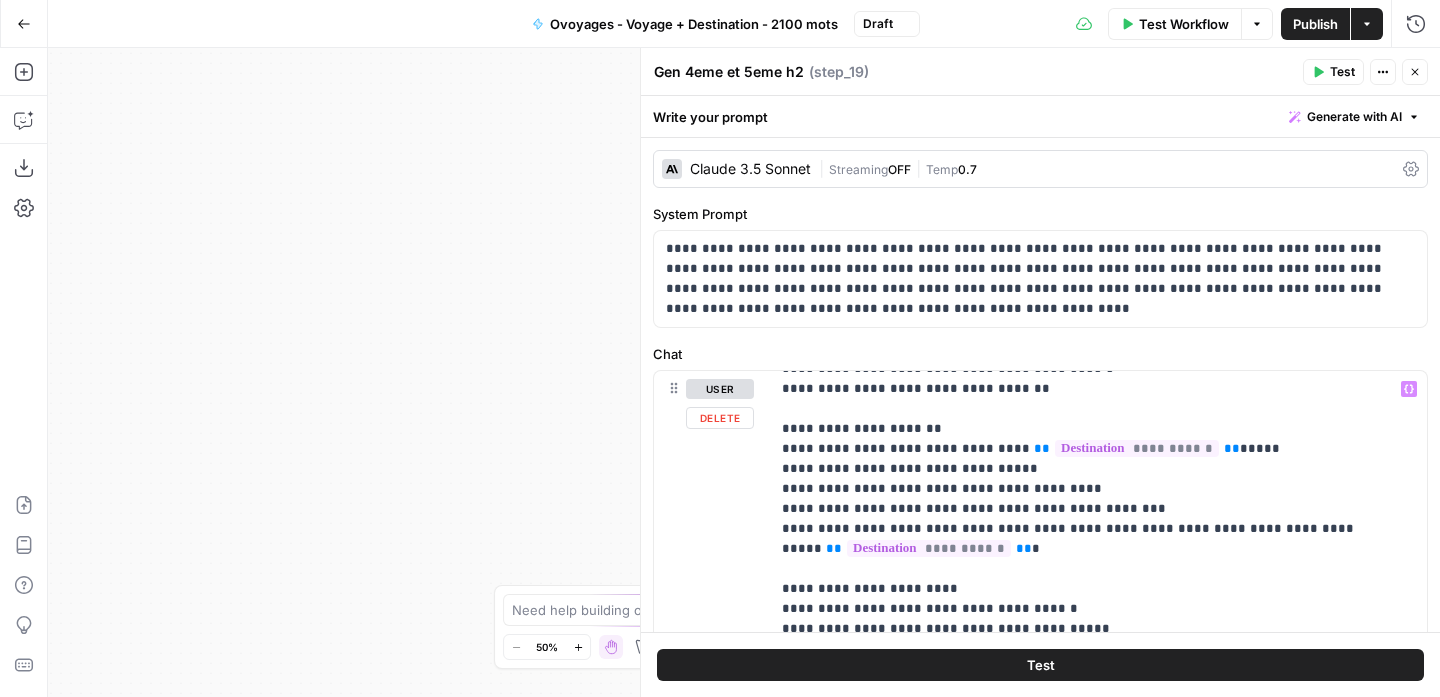 scroll, scrollTop: 501, scrollLeft: 0, axis: vertical 